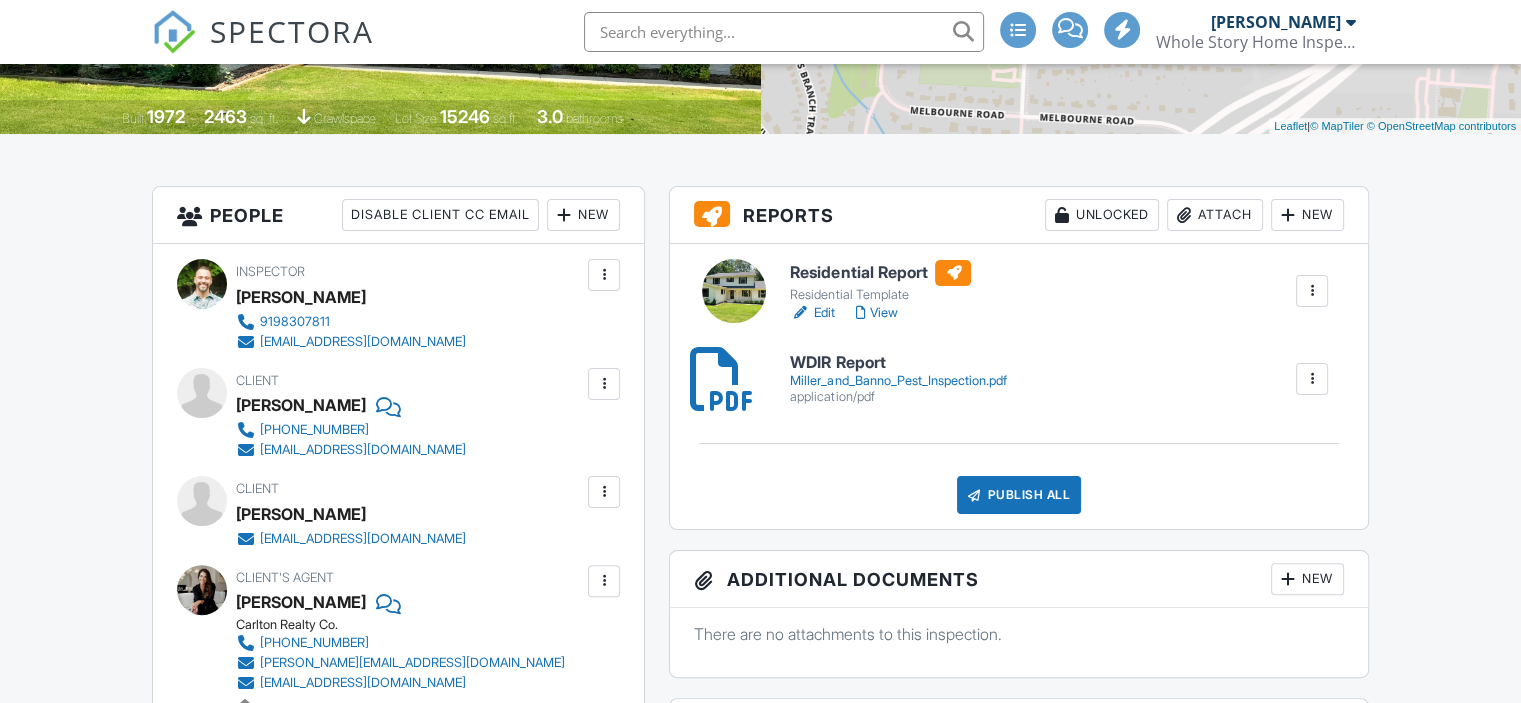 scroll, scrollTop: 400, scrollLeft: 0, axis: vertical 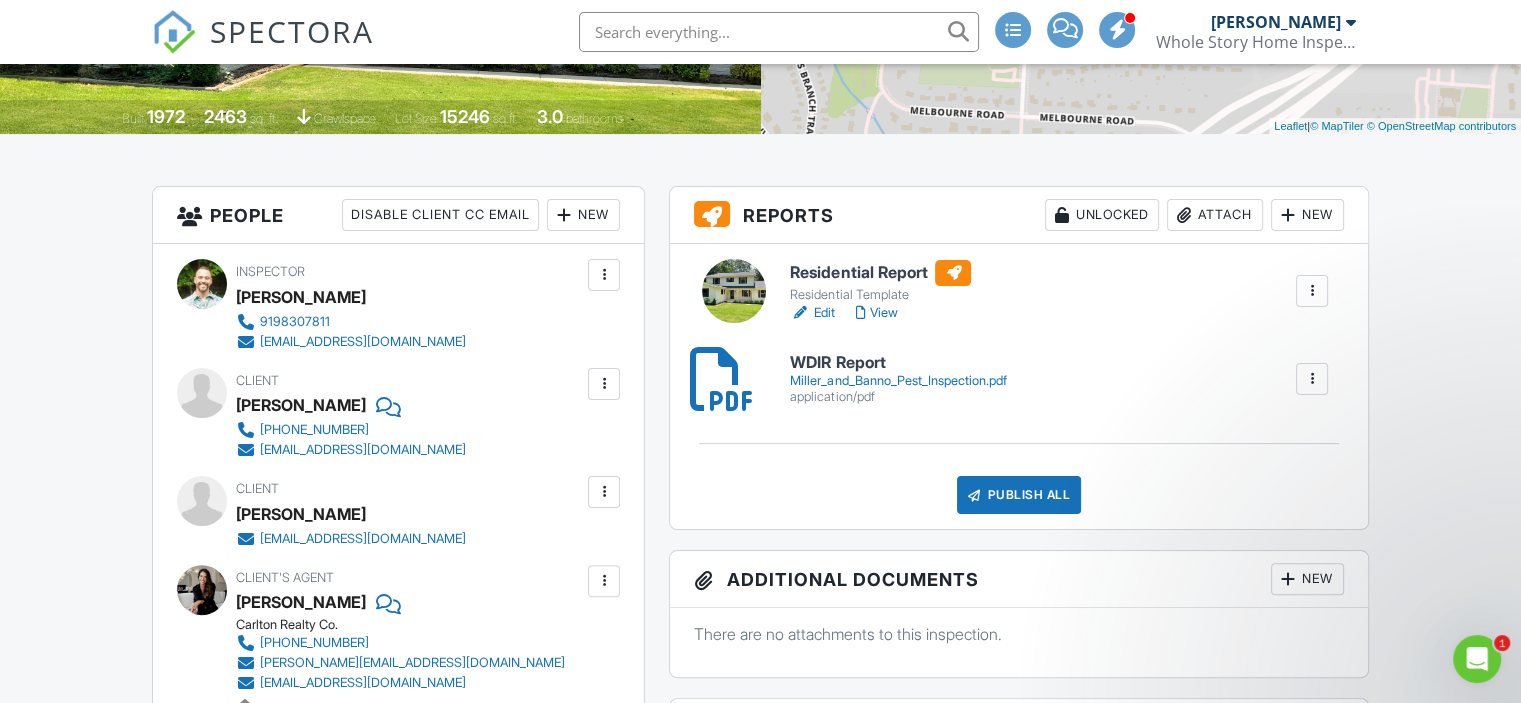 drag, startPoint x: 349, startPoint y: 449, endPoint x: 117, endPoint y: 336, distance: 258.05618 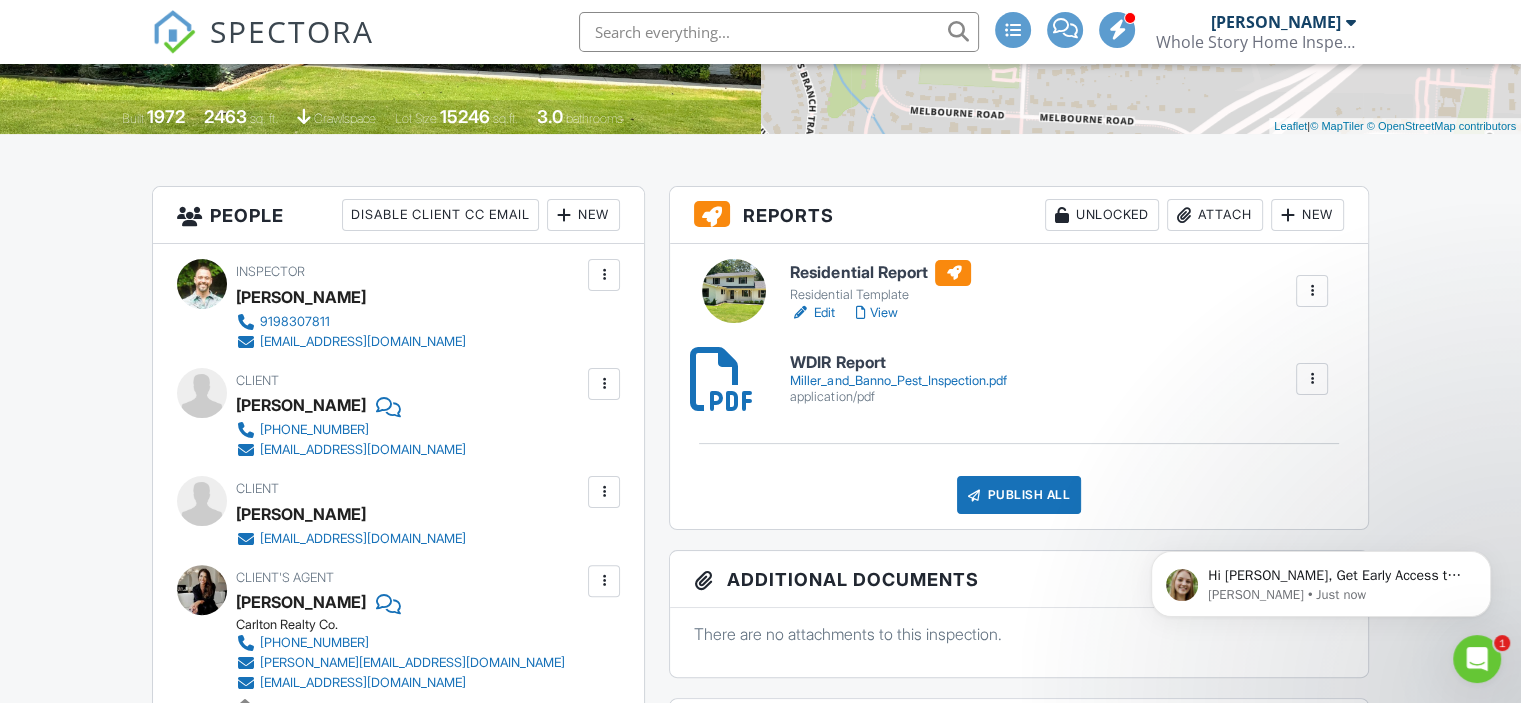 scroll, scrollTop: 0, scrollLeft: 0, axis: both 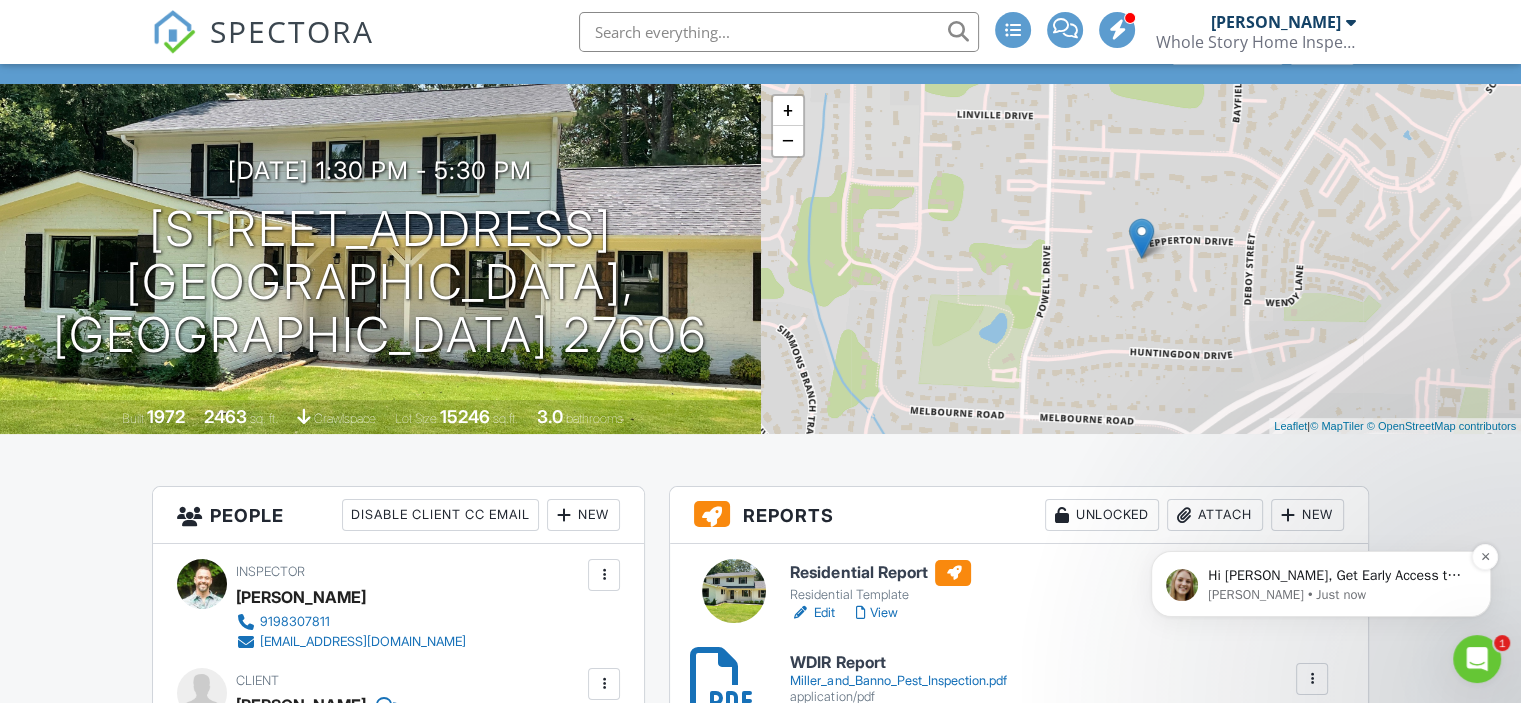 click on "Megan • Just now" at bounding box center [1337, 595] 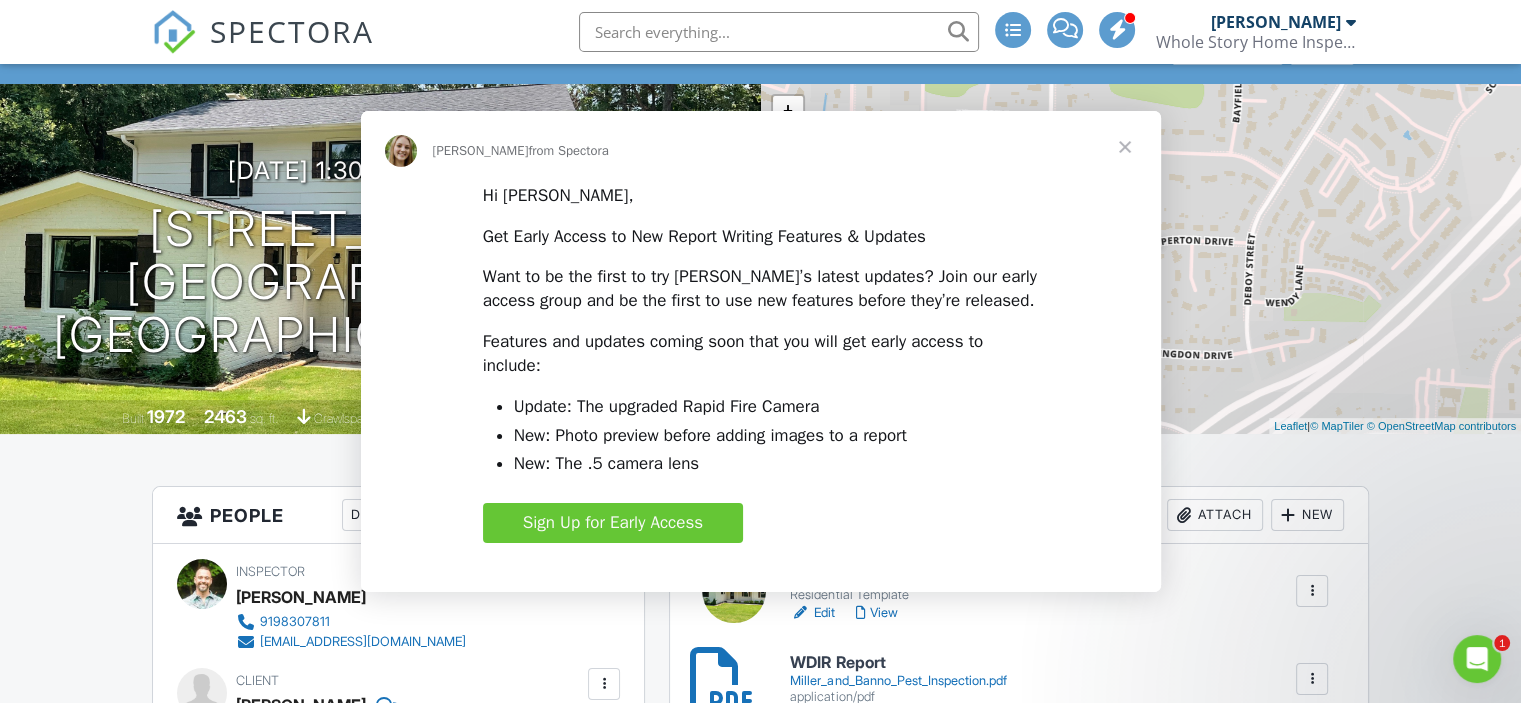 scroll, scrollTop: 0, scrollLeft: 0, axis: both 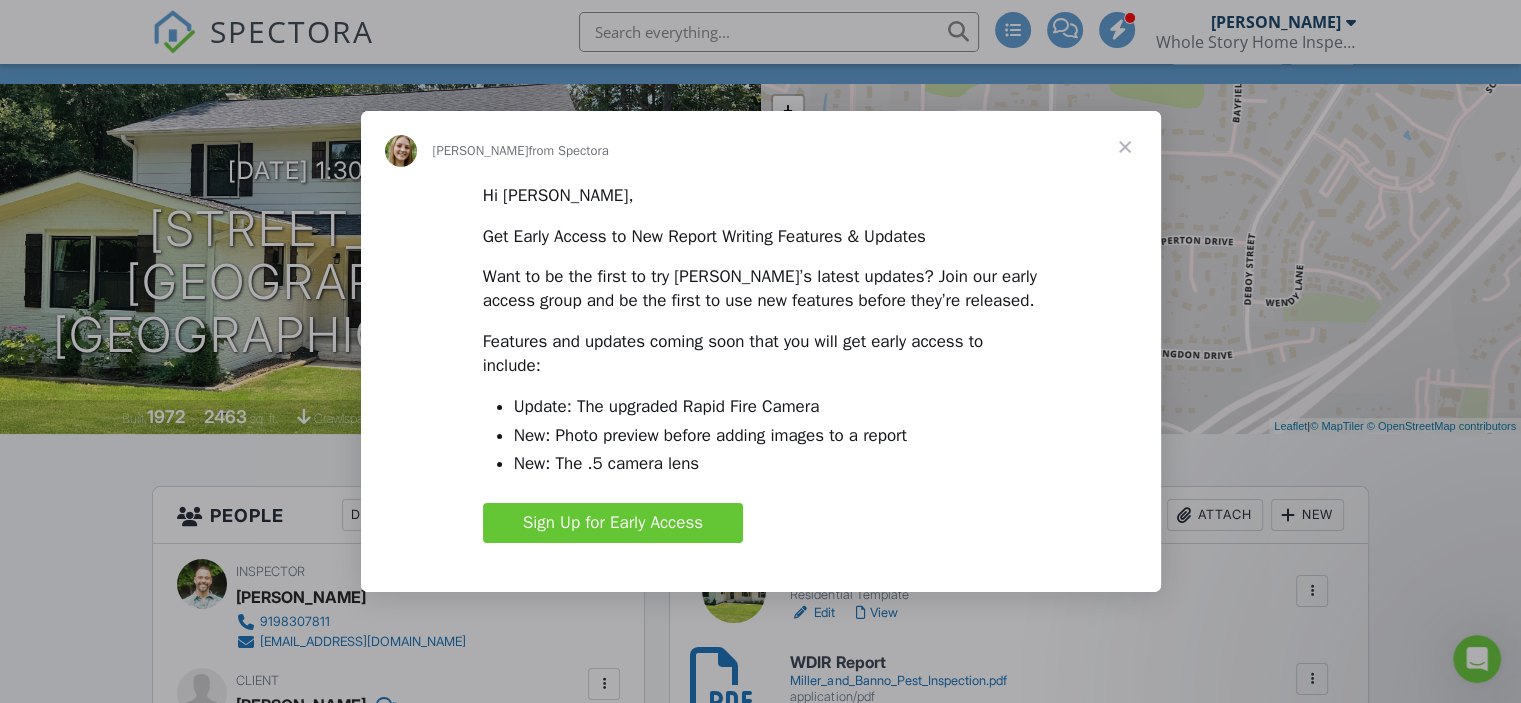 click at bounding box center [1125, 147] 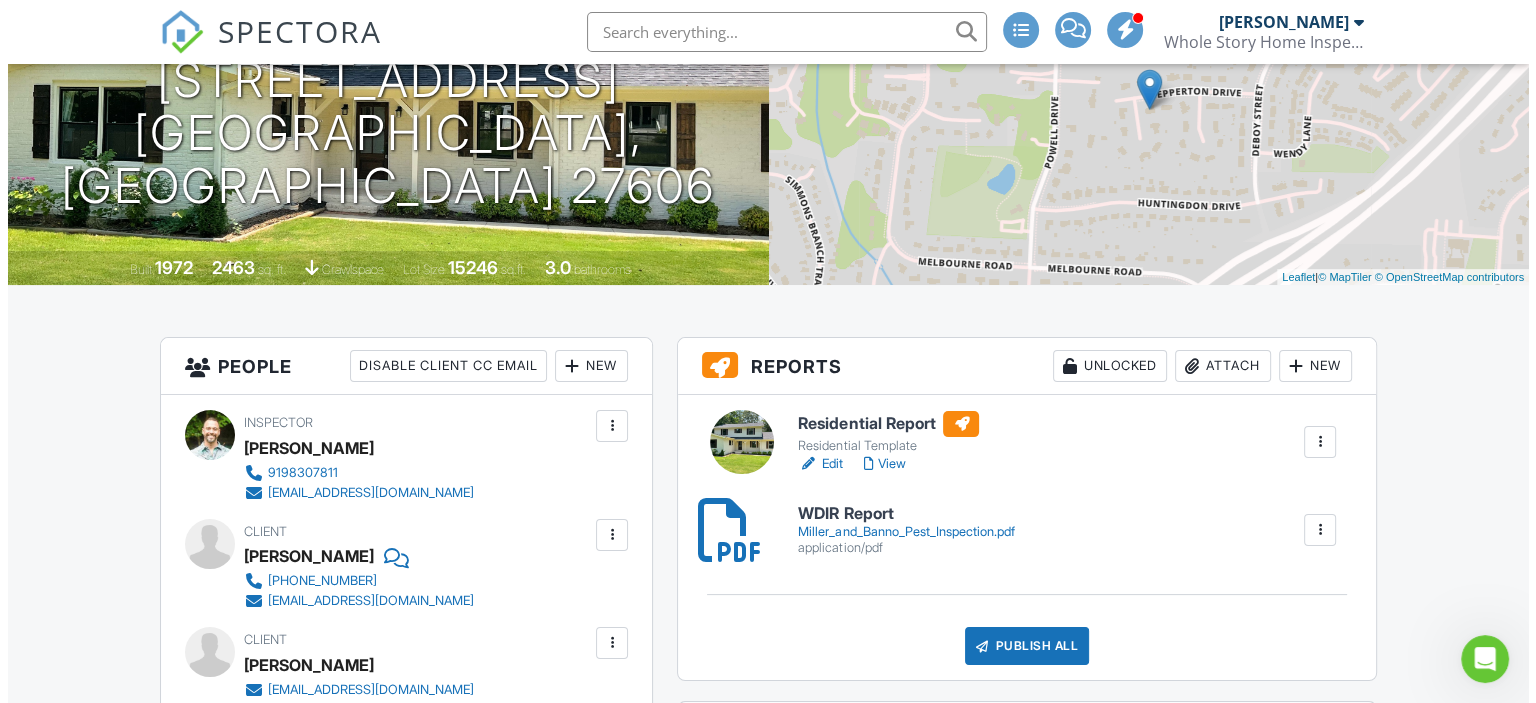 scroll, scrollTop: 400, scrollLeft: 0, axis: vertical 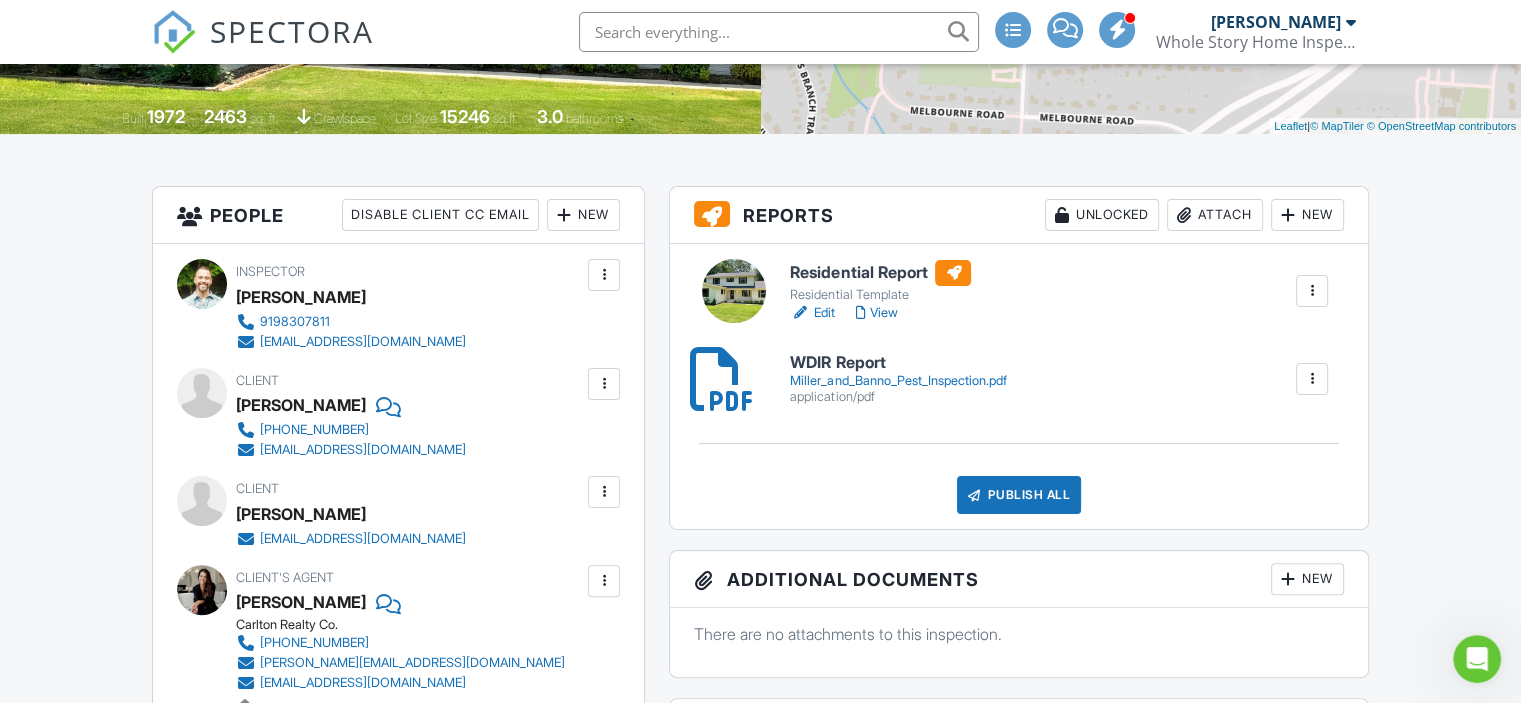 click on "Attach" at bounding box center [1215, 215] 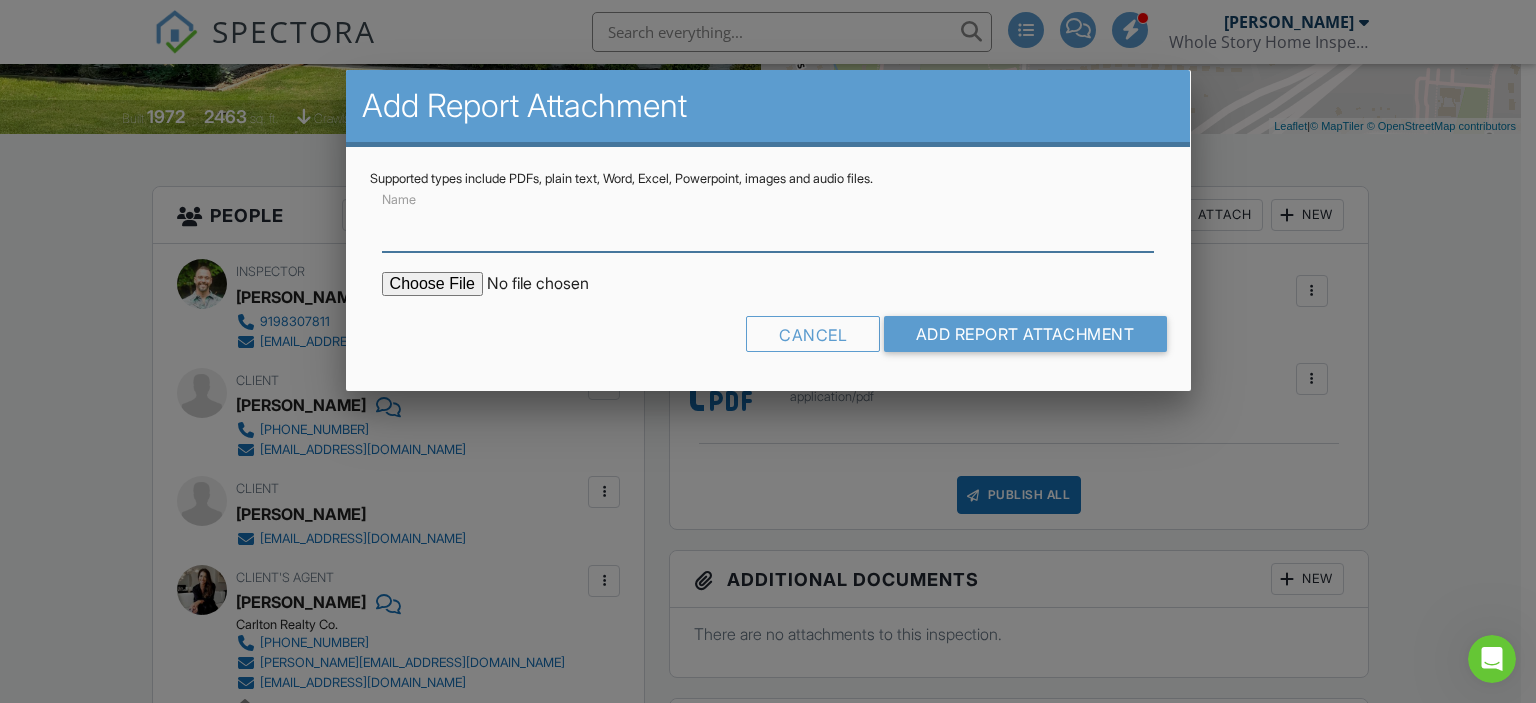 click on "Name" at bounding box center [768, 227] 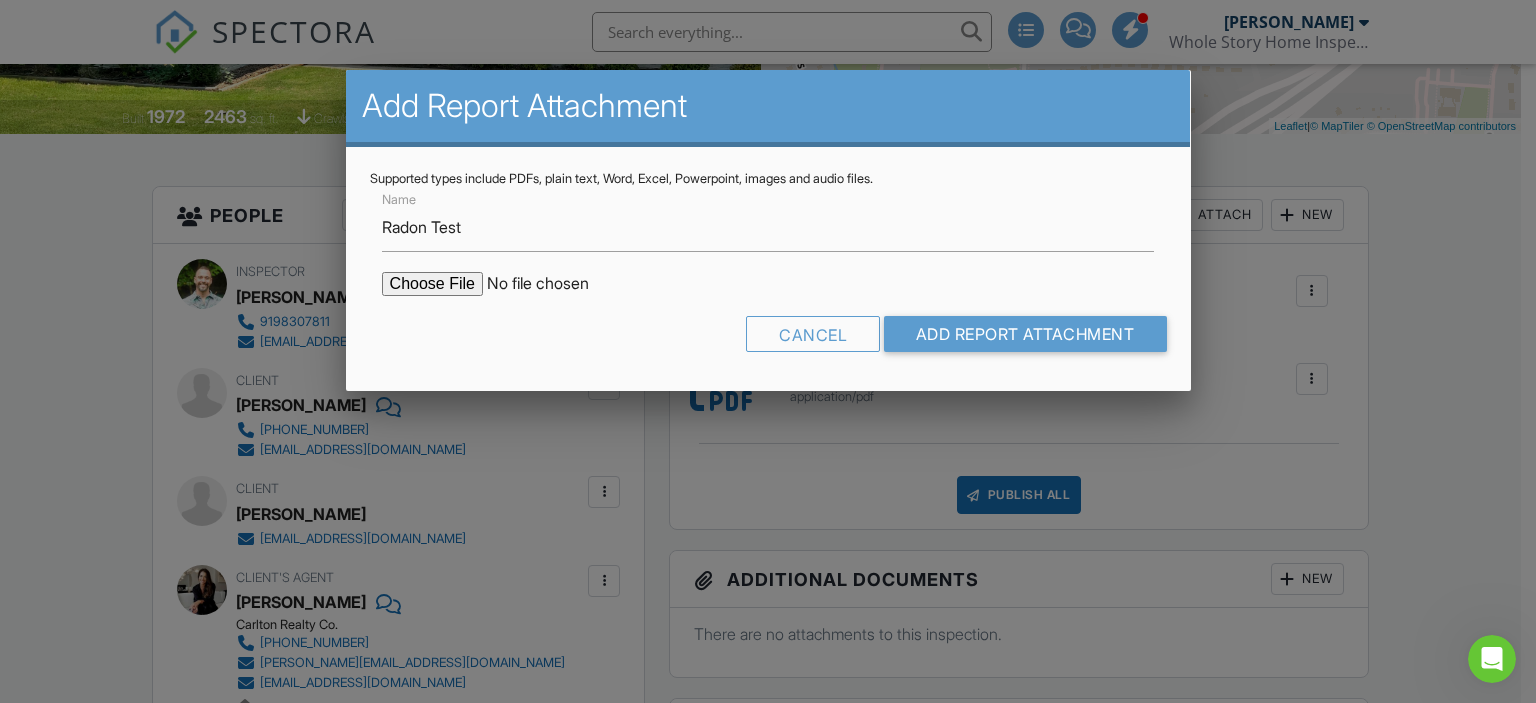 click at bounding box center [552, 284] 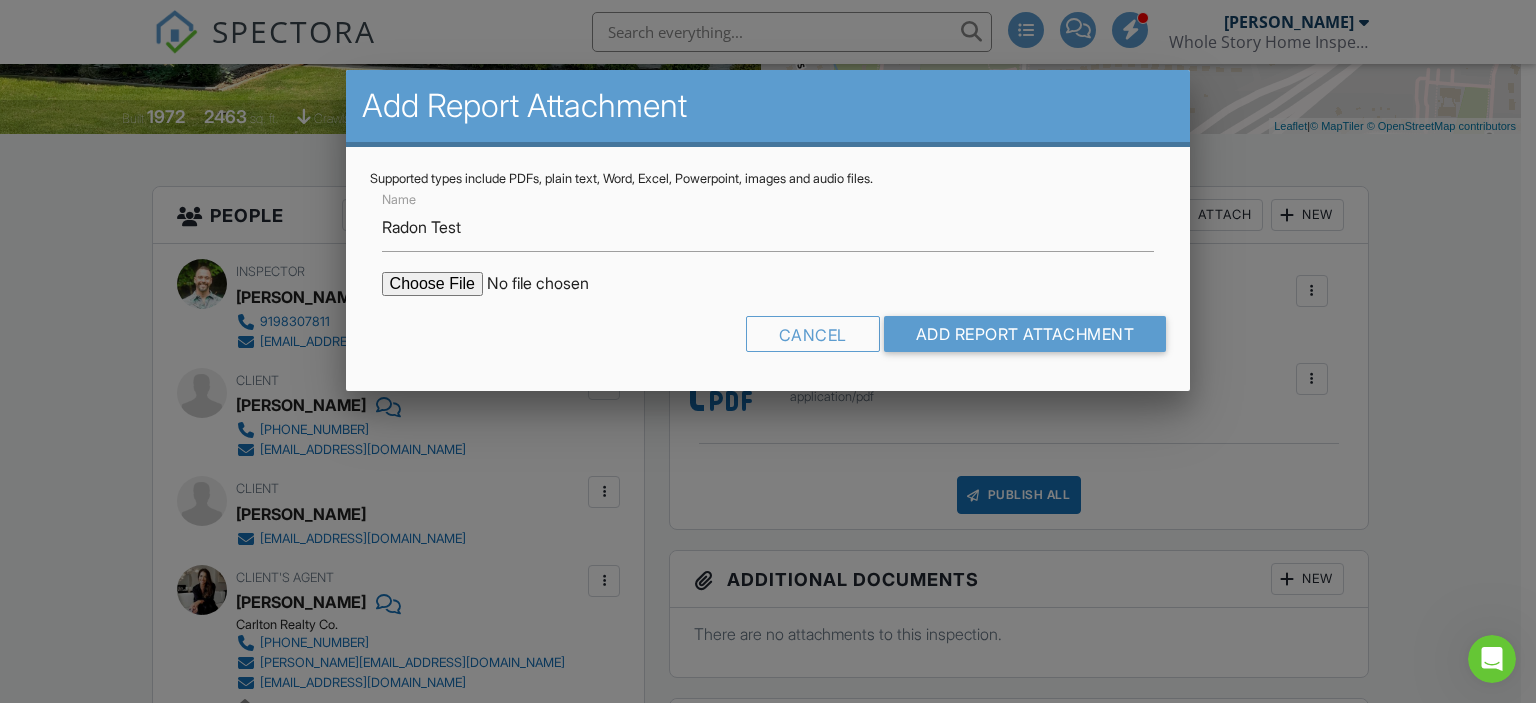 type on "C:\fakepath\Miller and Banno Radon Test.pdf" 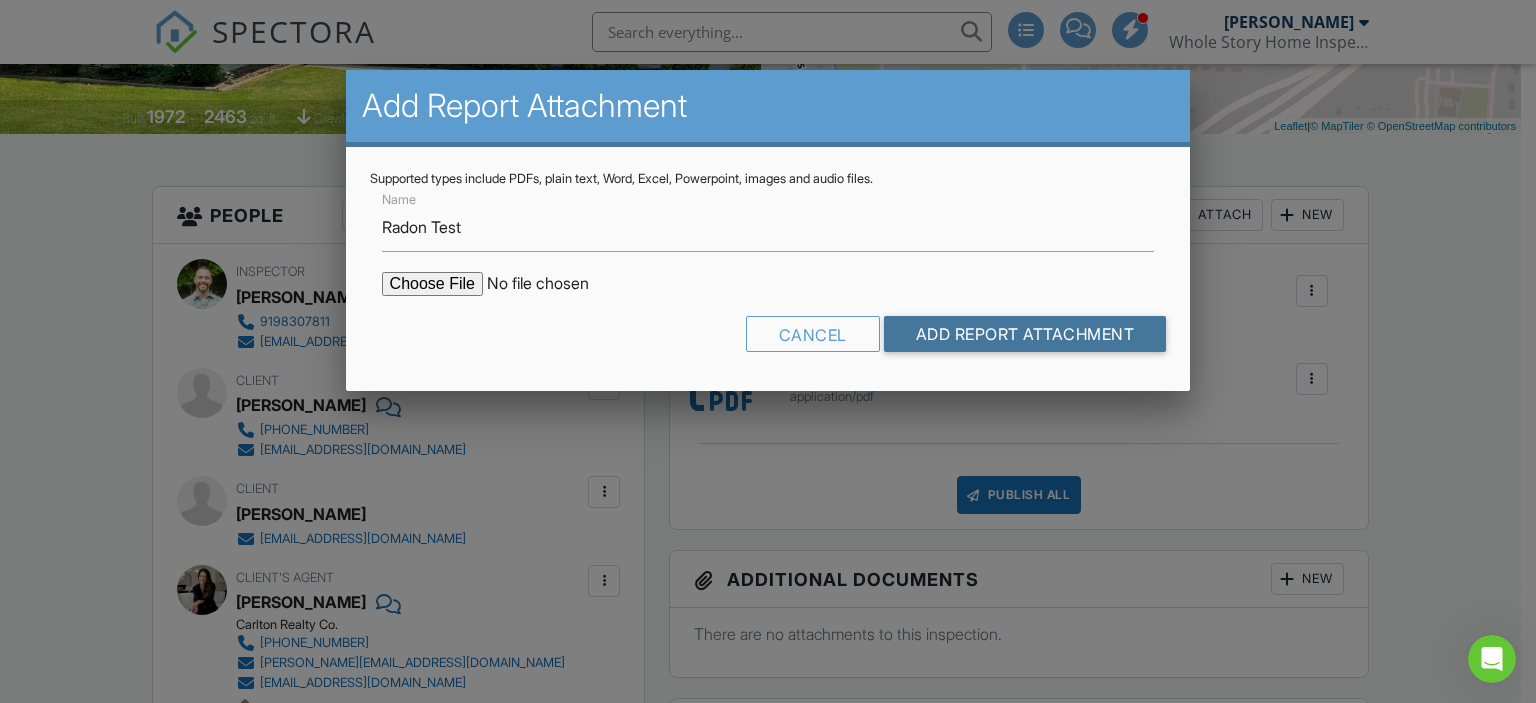 click on "Add Report Attachment" at bounding box center (1025, 334) 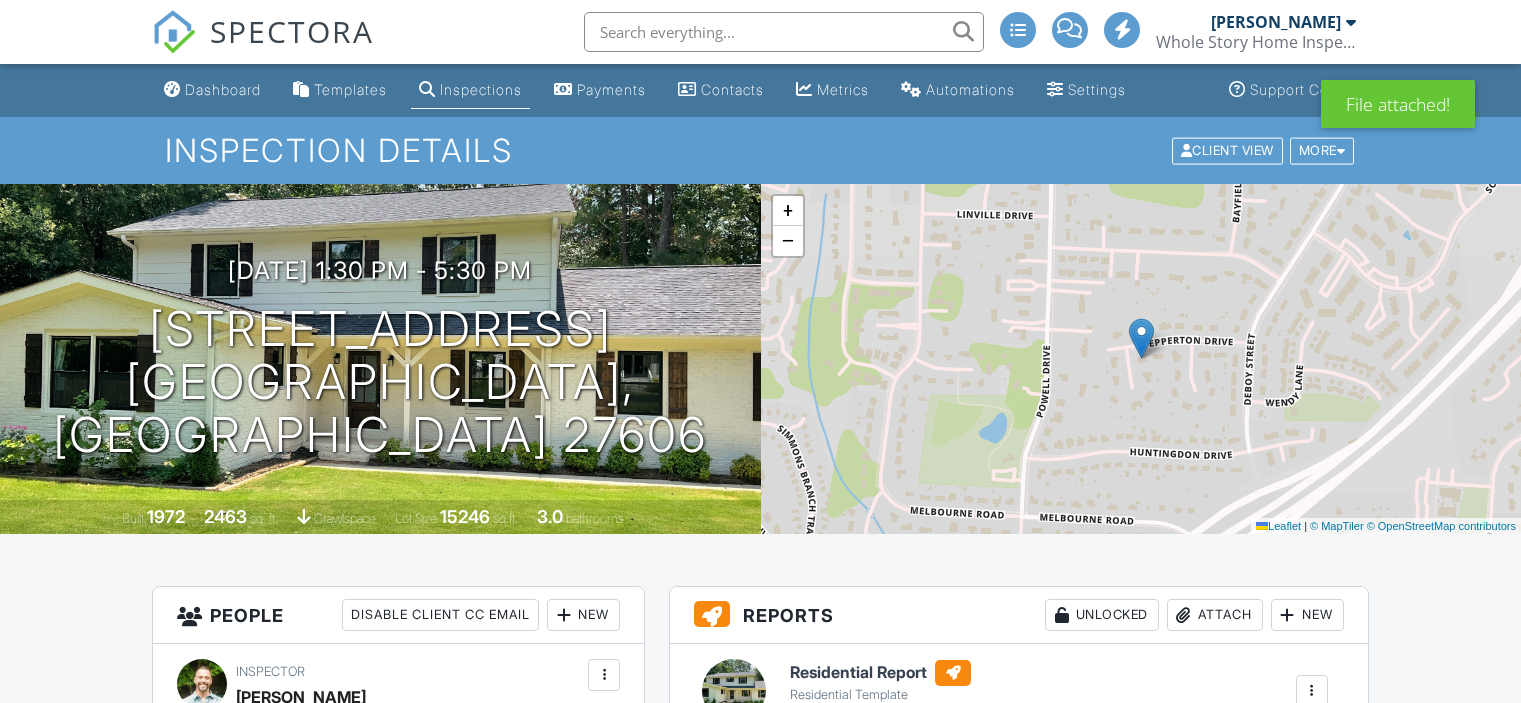 scroll, scrollTop: 0, scrollLeft: 0, axis: both 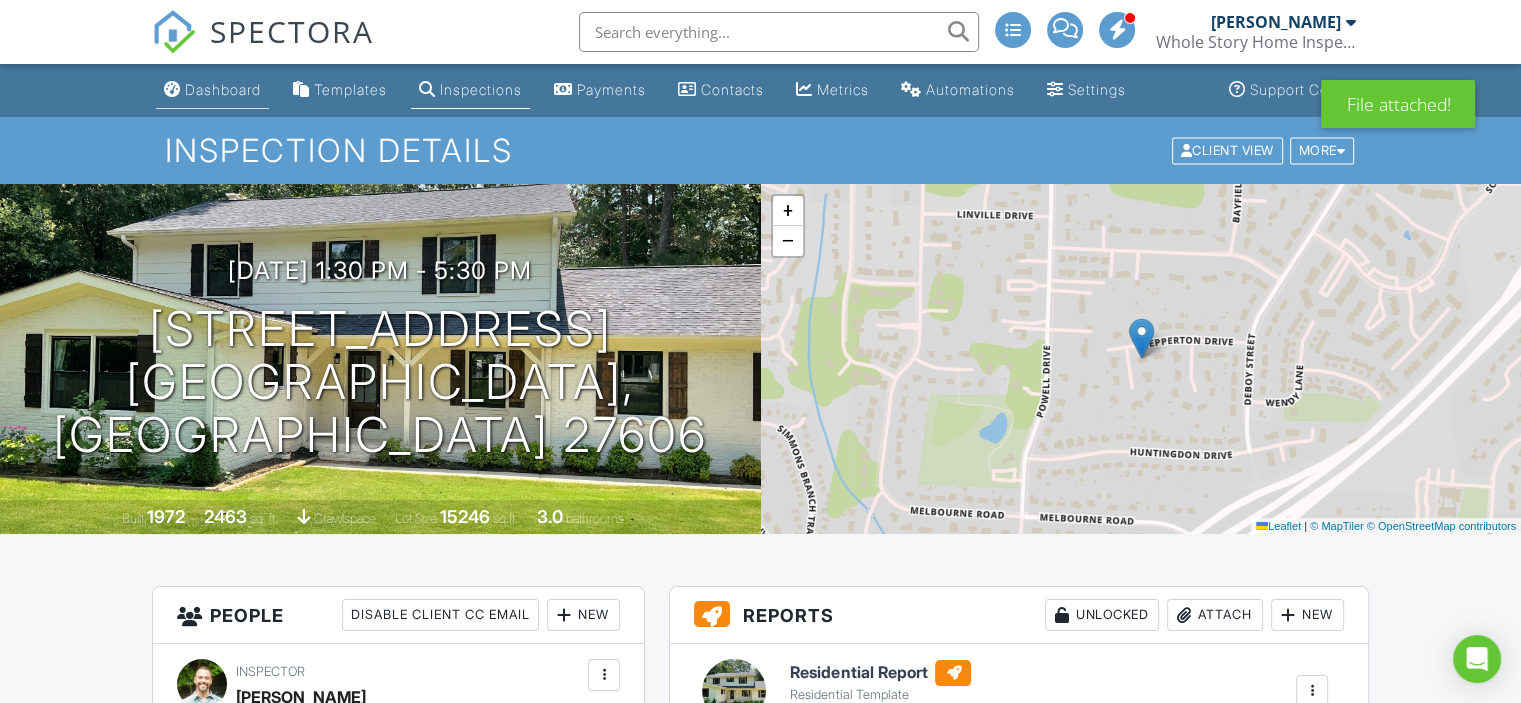 click on "Dashboard" at bounding box center (223, 89) 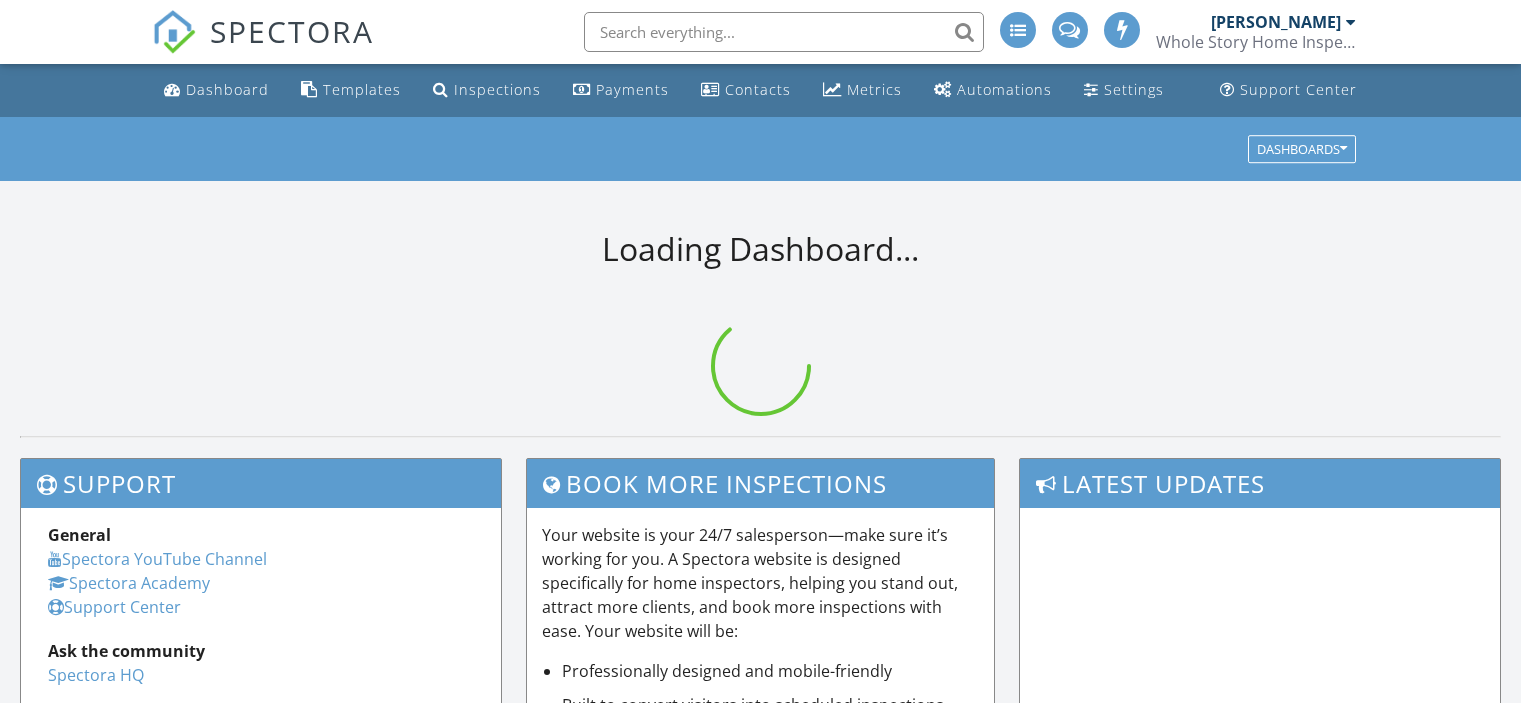 scroll, scrollTop: 0, scrollLeft: 0, axis: both 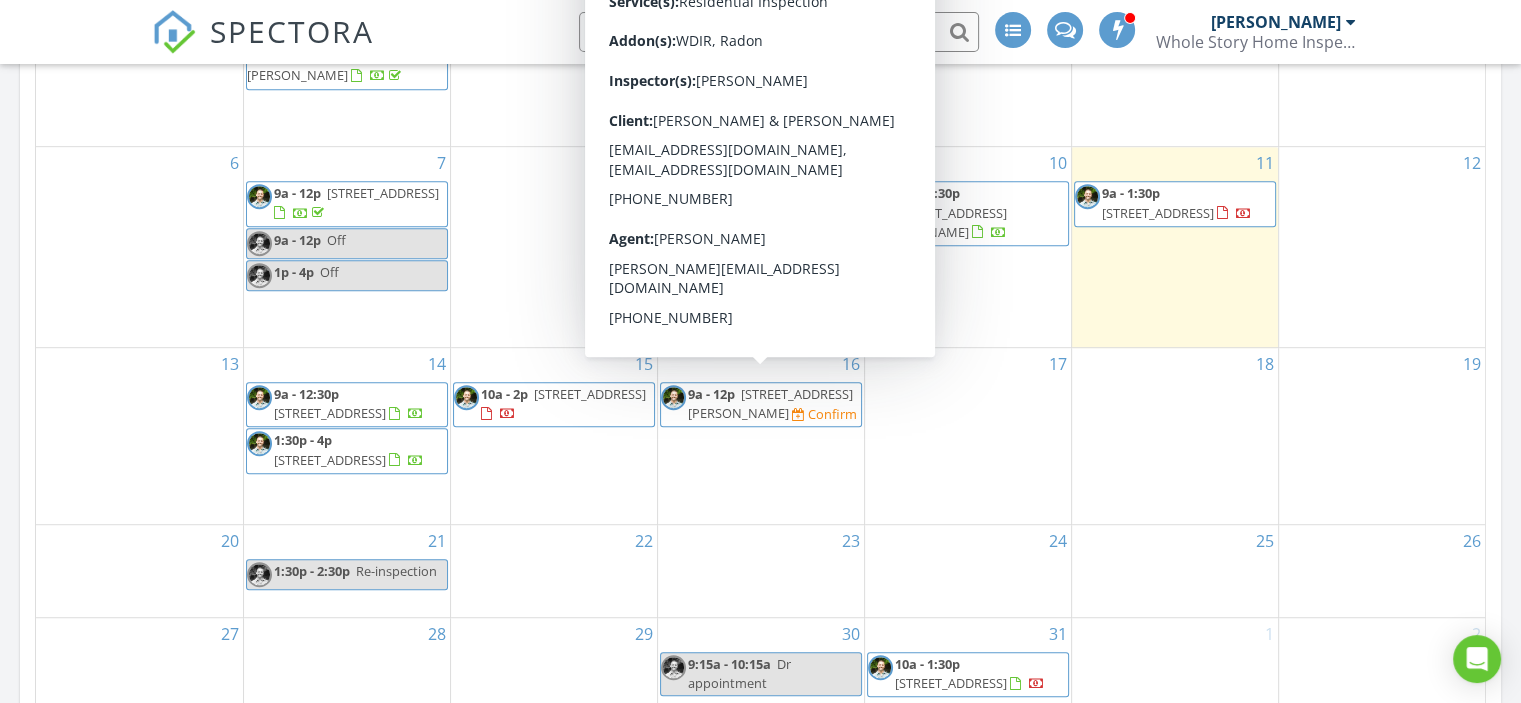 click on "[STREET_ADDRESS][PERSON_NAME]" at bounding box center [770, 403] 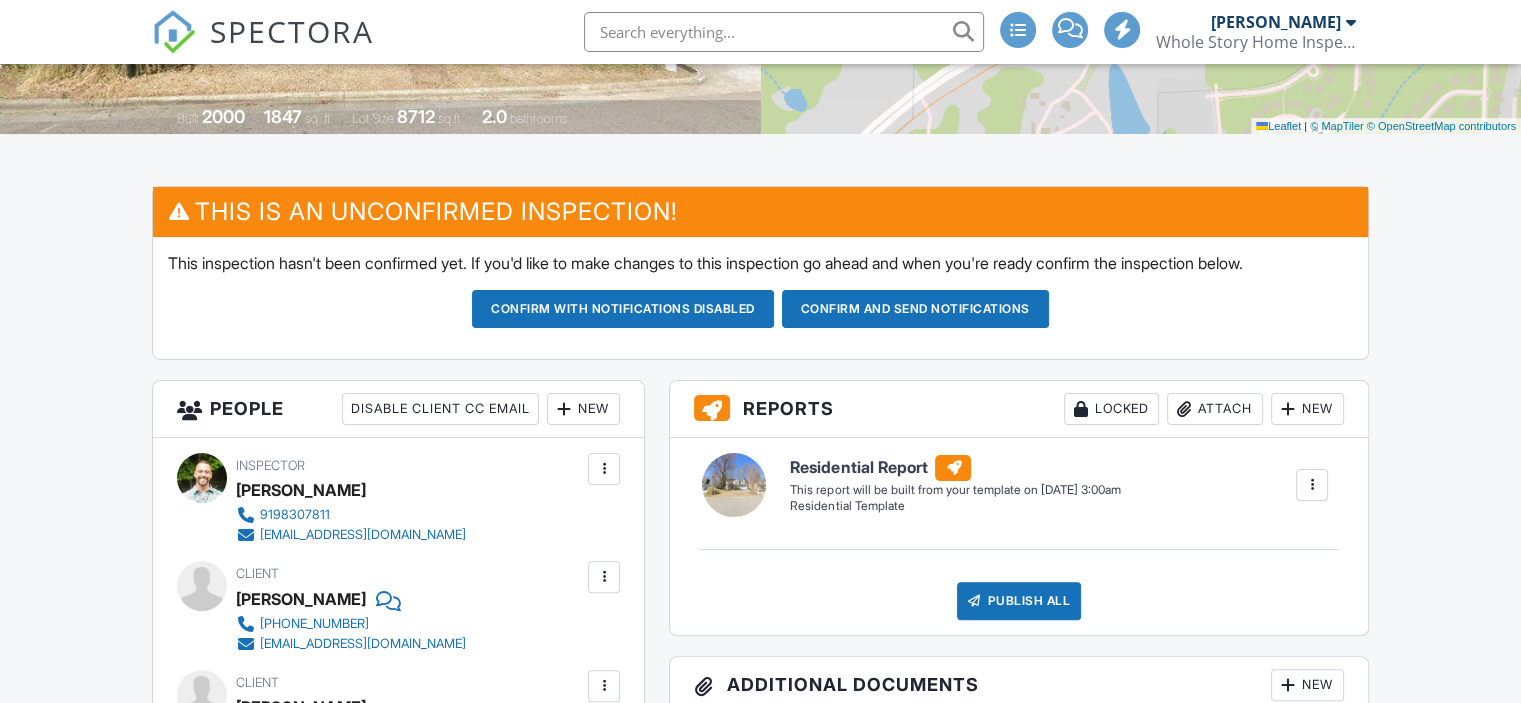 scroll, scrollTop: 400, scrollLeft: 0, axis: vertical 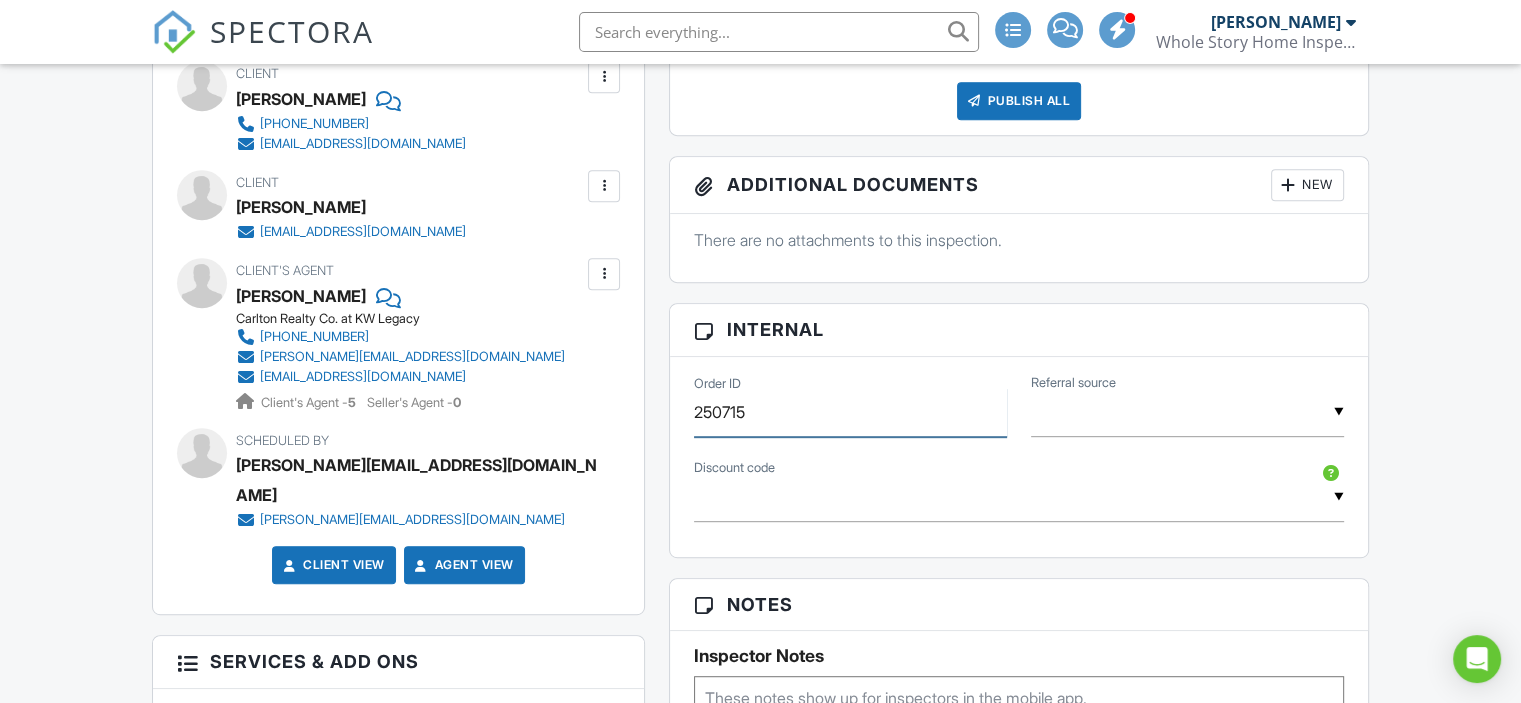 click on "250715" at bounding box center (850, 412) 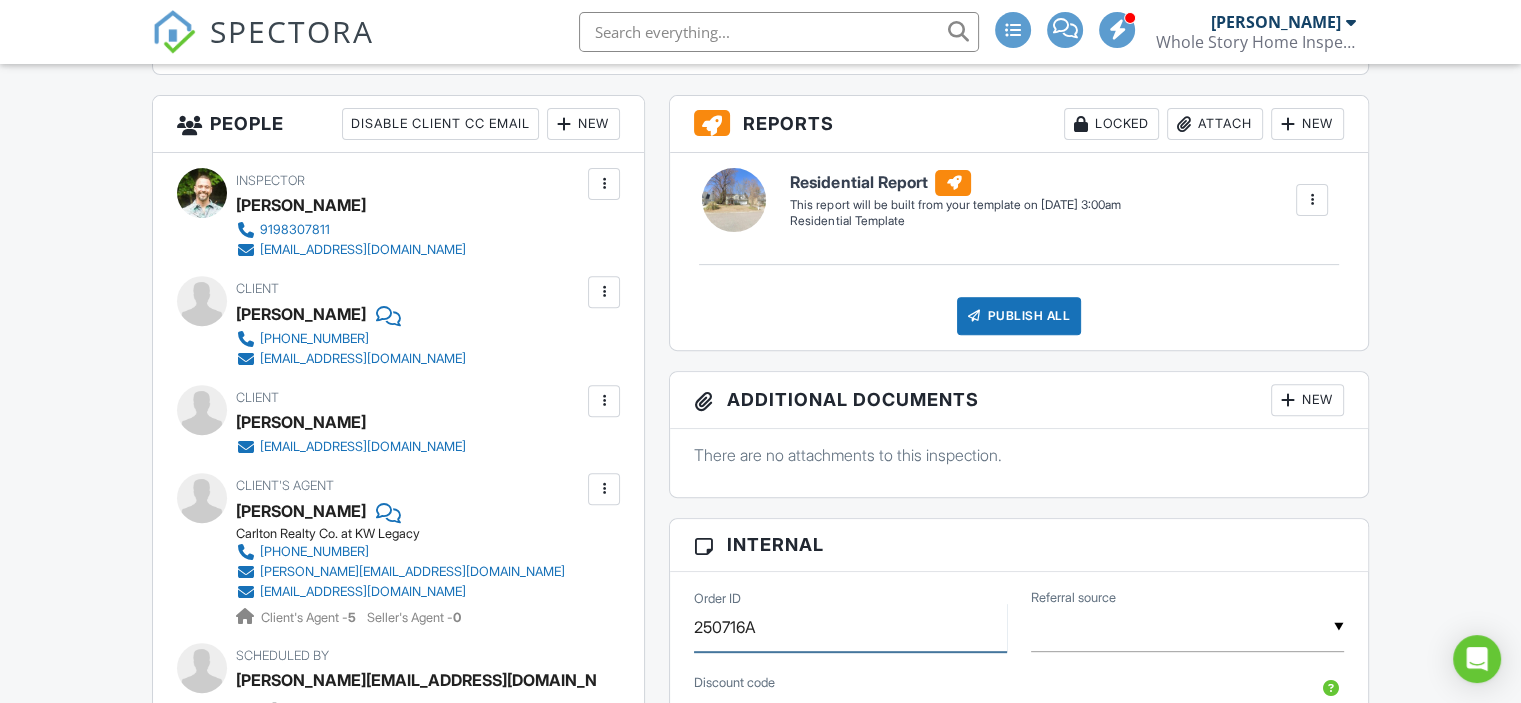 scroll, scrollTop: 900, scrollLeft: 0, axis: vertical 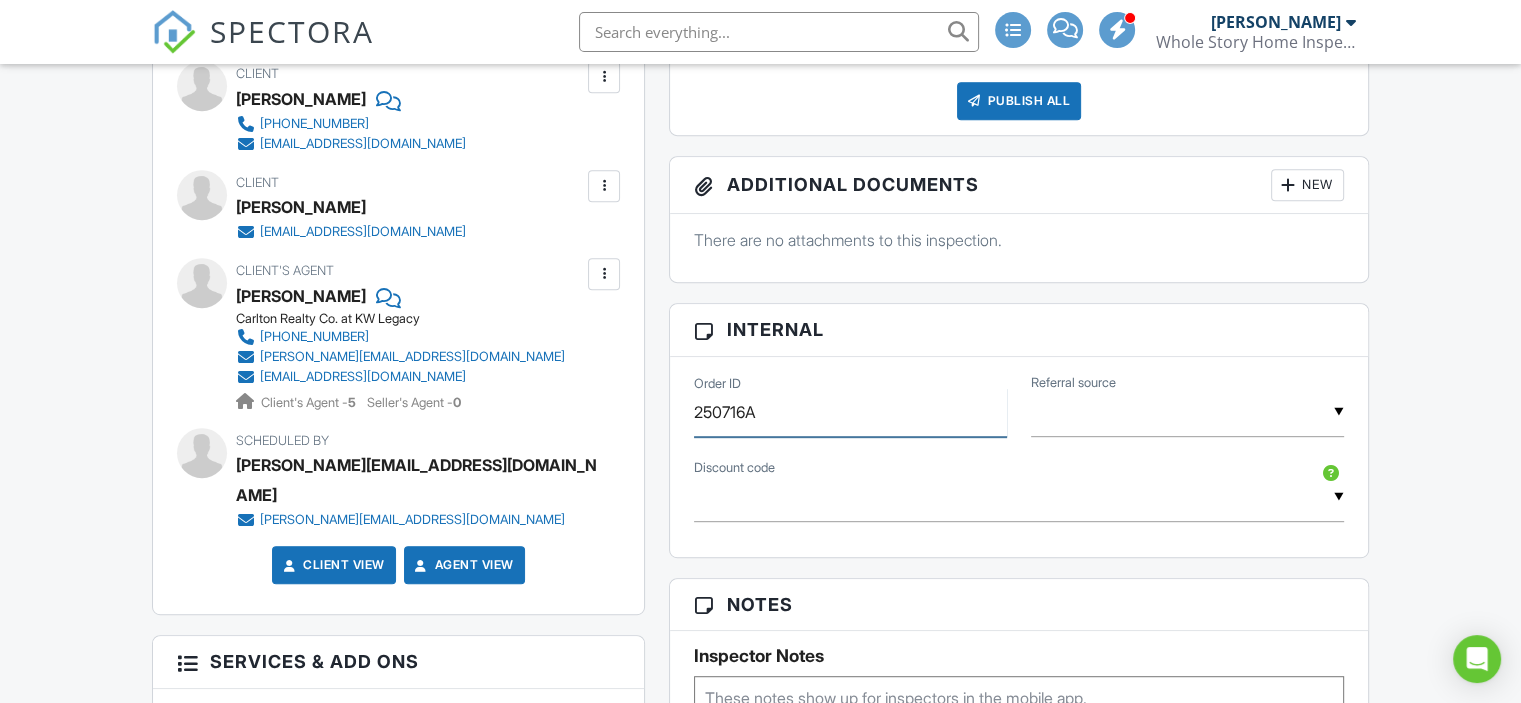 type on "250716A" 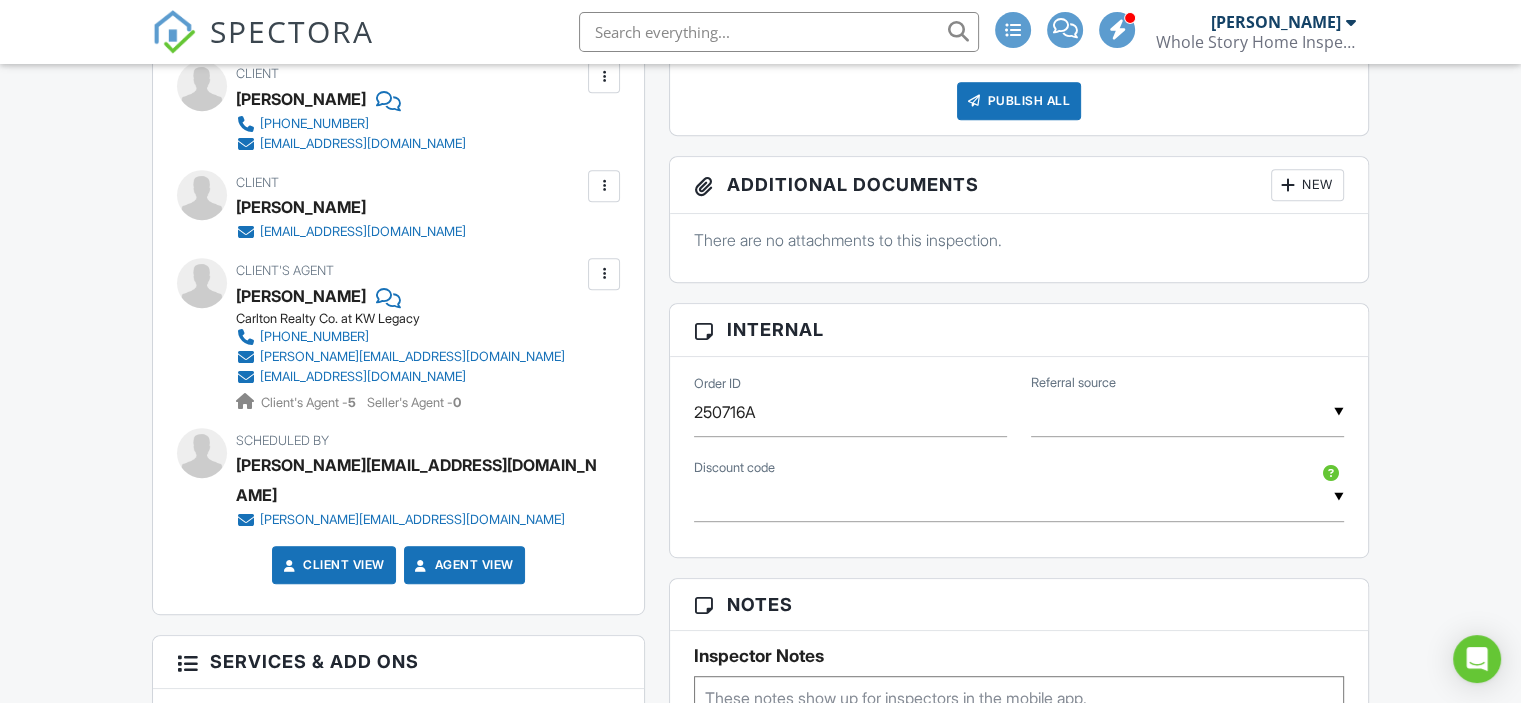 click at bounding box center (1187, 412) 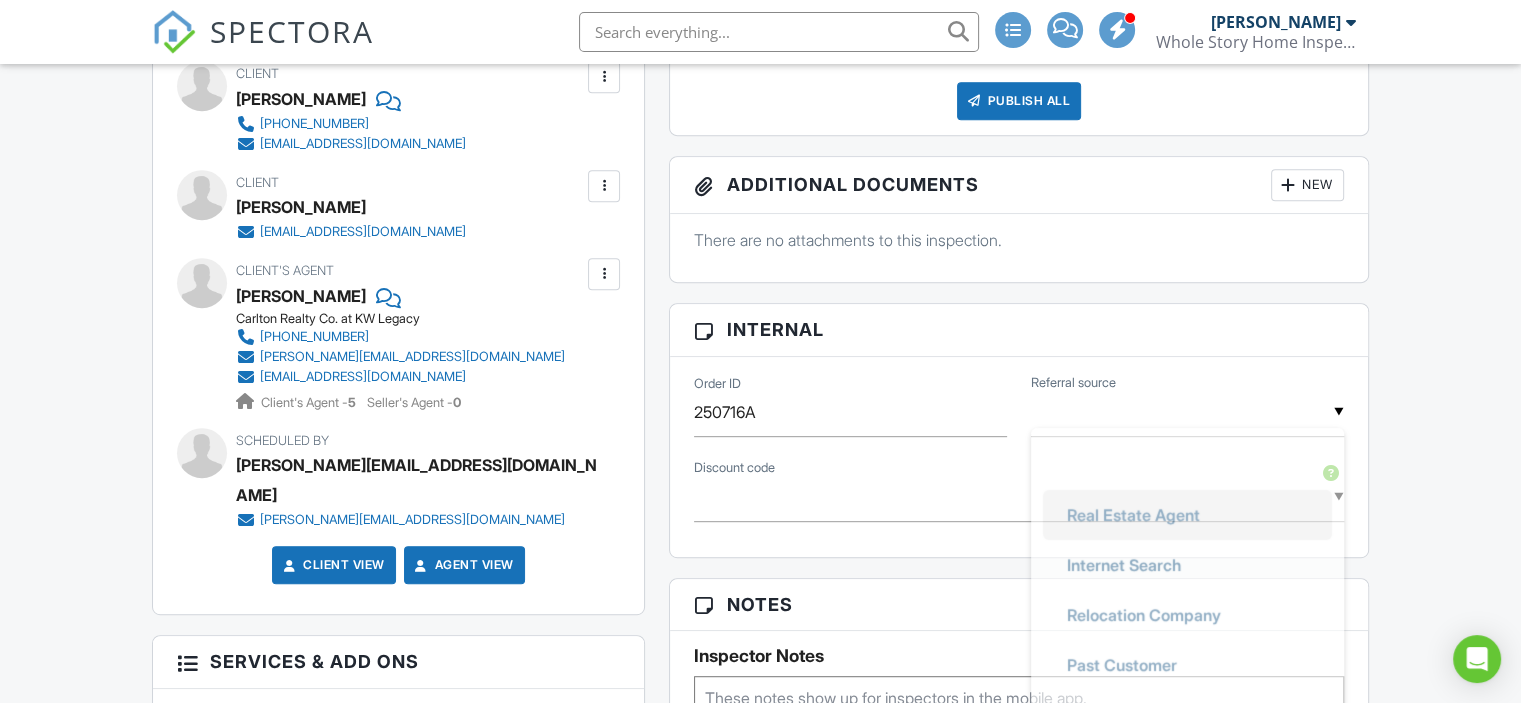 click on "Real Estate Agent" at bounding box center (1133, 515) 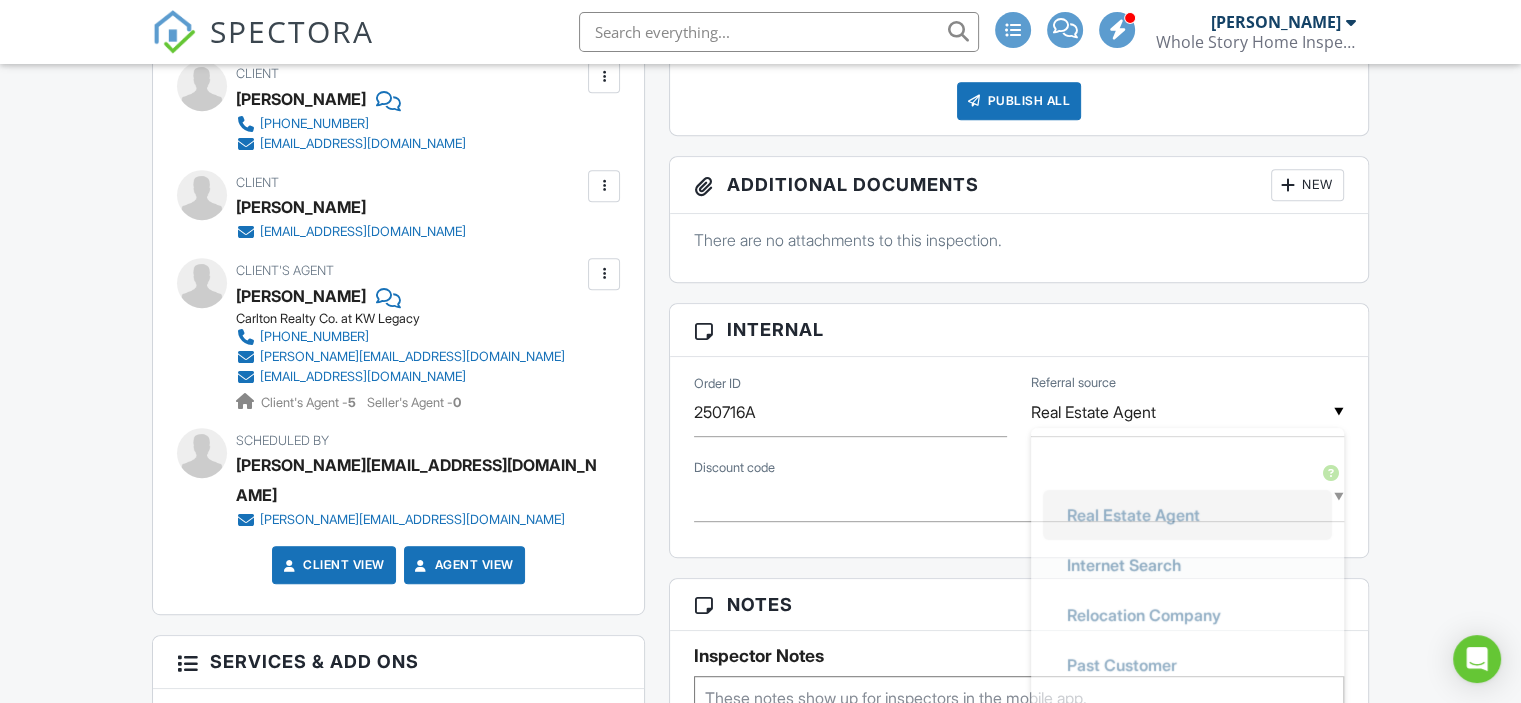 scroll, scrollTop: 62, scrollLeft: 0, axis: vertical 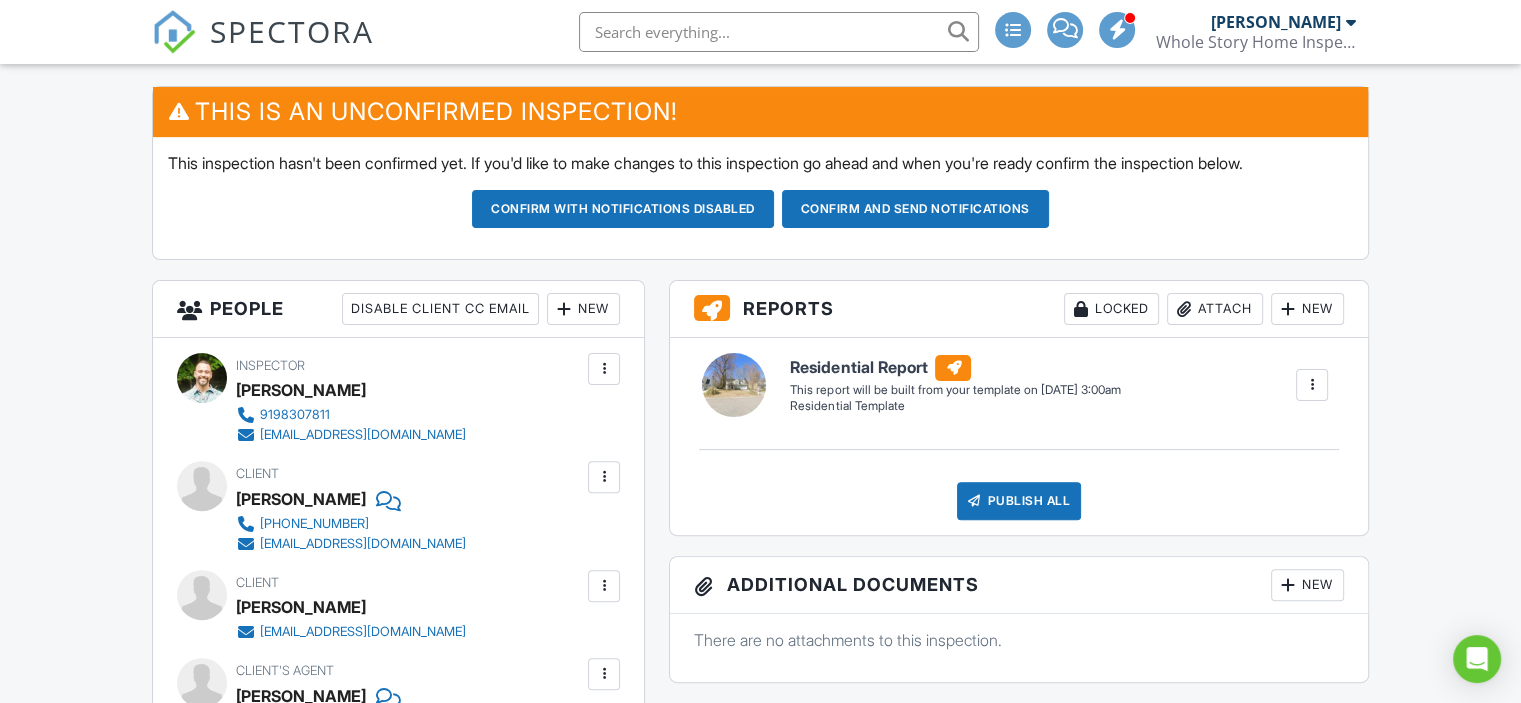 click on "Confirm and send notifications" at bounding box center (623, 209) 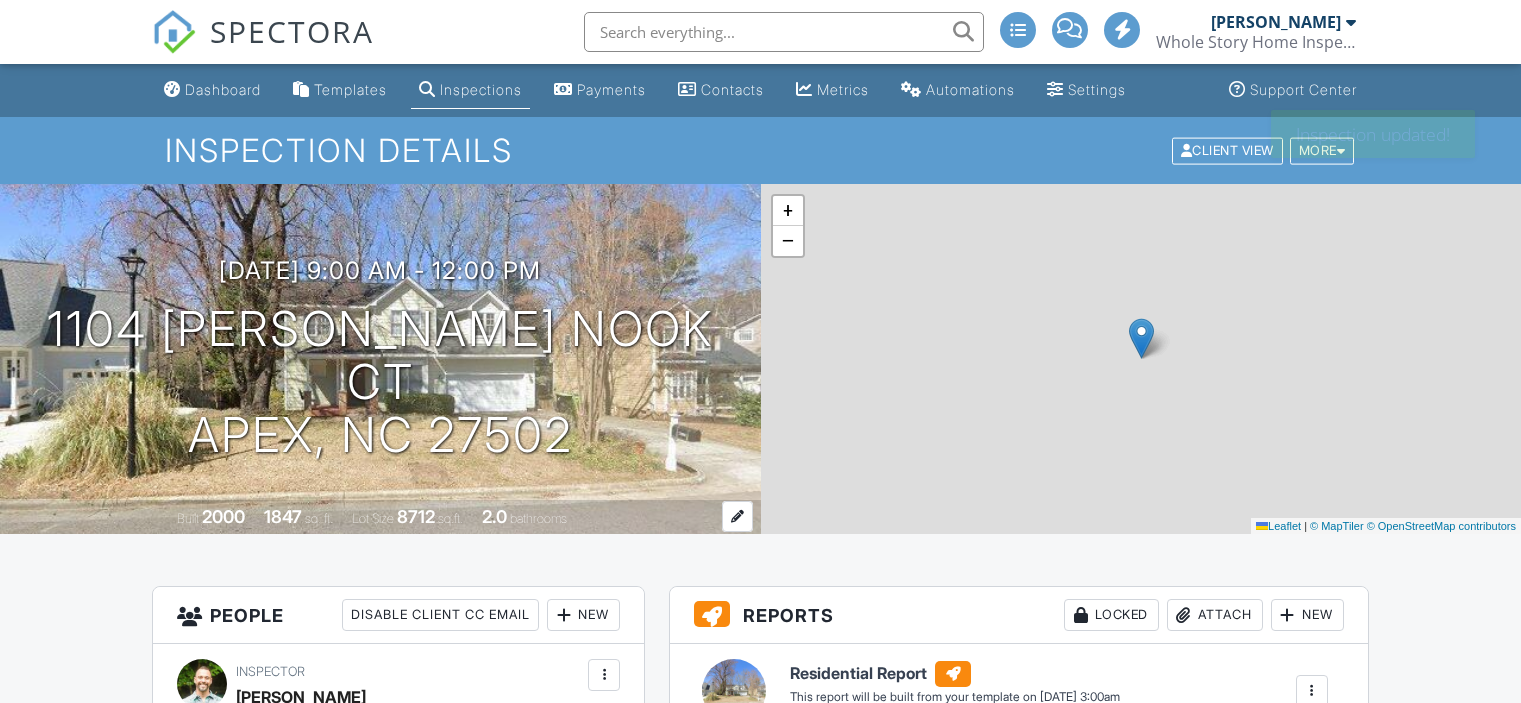 scroll, scrollTop: 0, scrollLeft: 0, axis: both 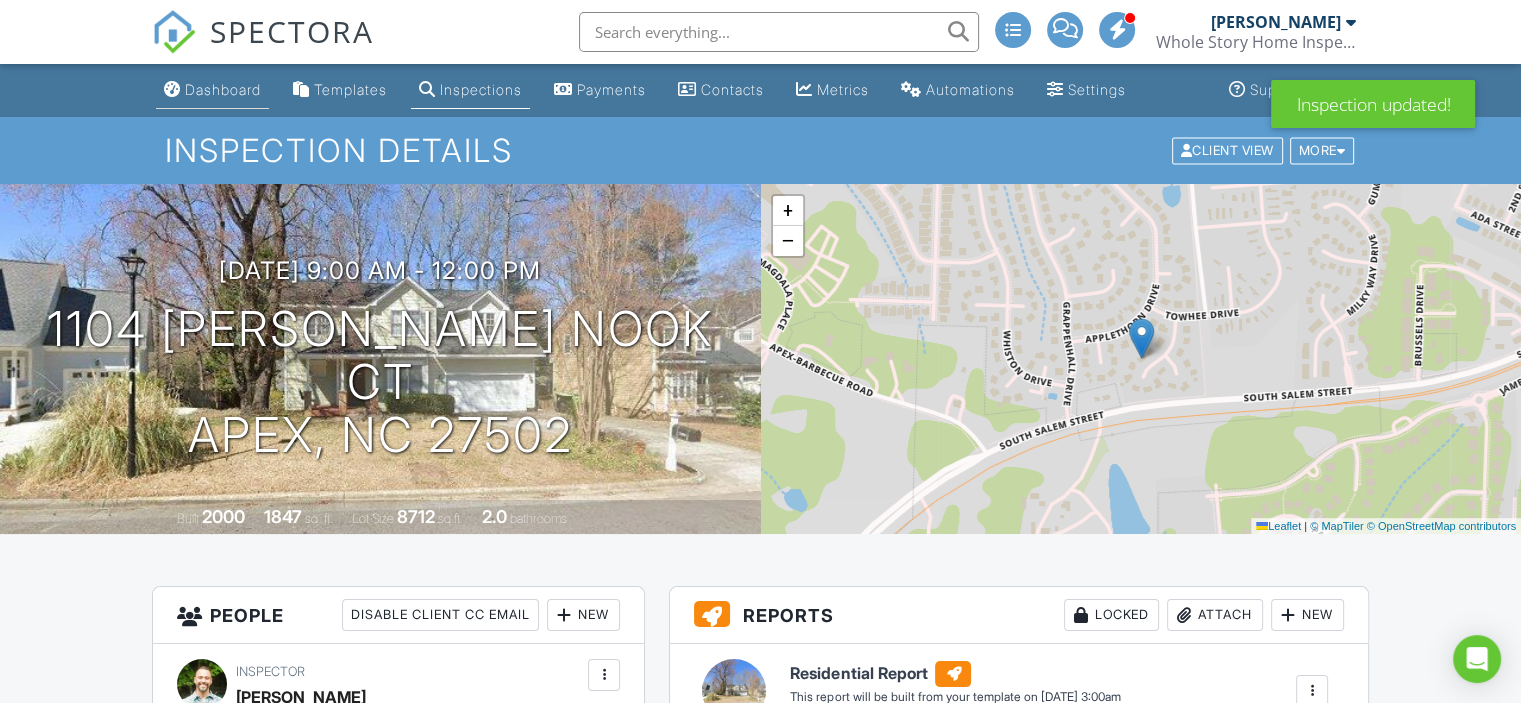 click on "Dashboard" at bounding box center [223, 89] 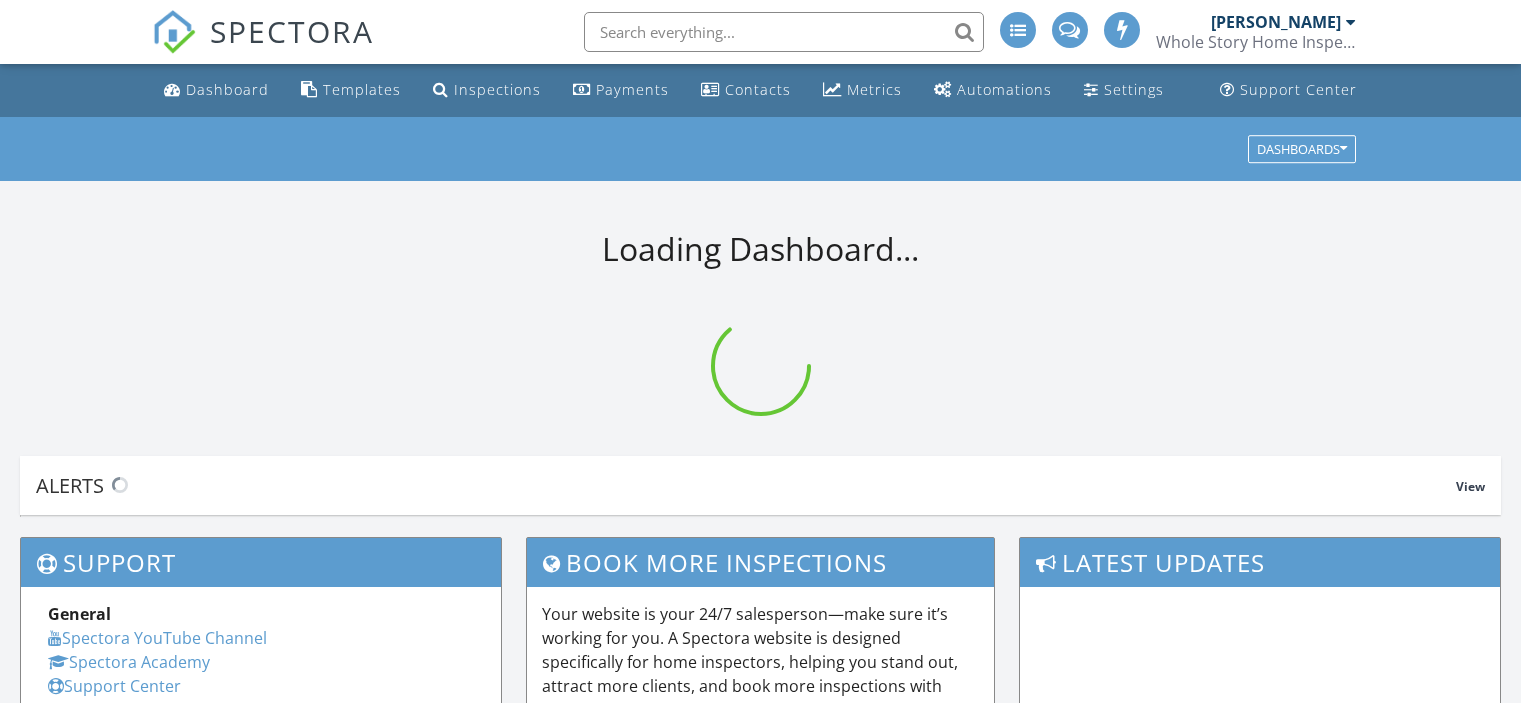 scroll, scrollTop: 0, scrollLeft: 0, axis: both 